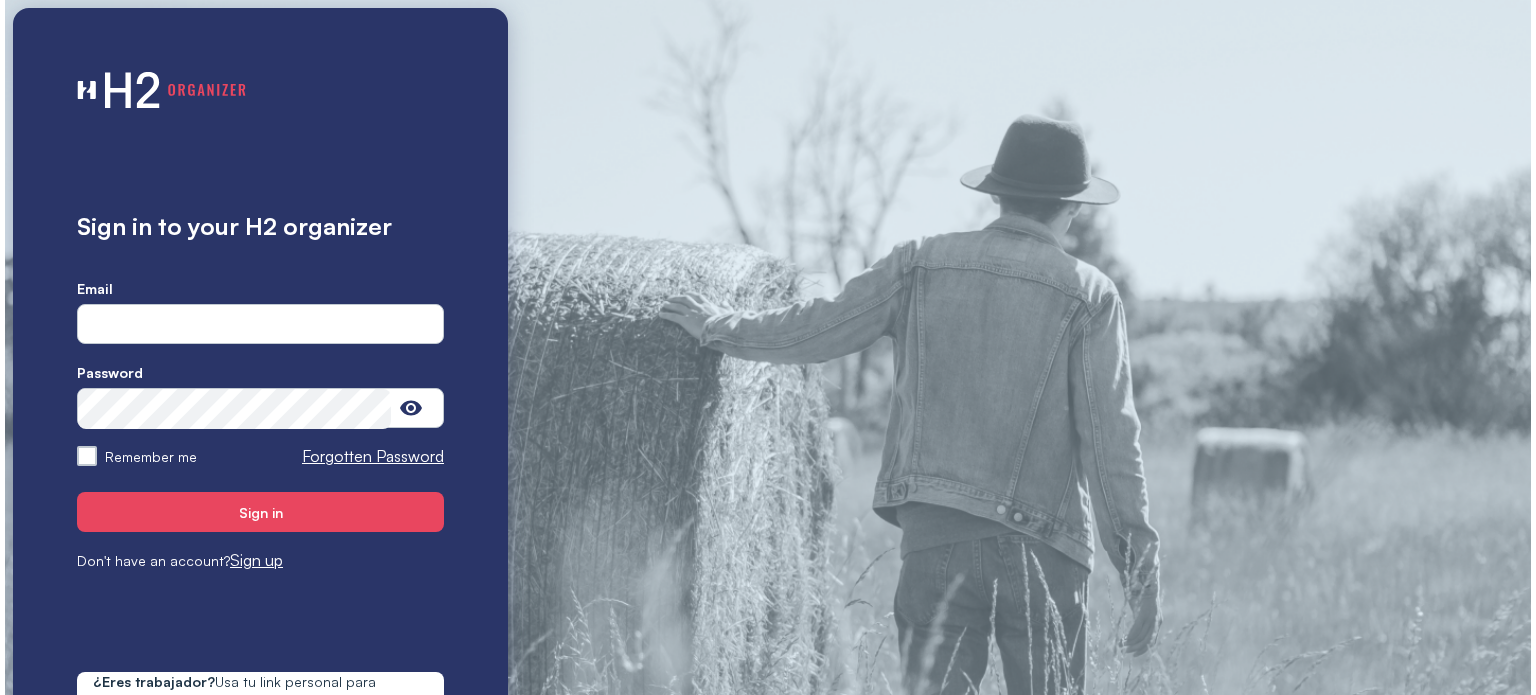 scroll, scrollTop: 0, scrollLeft: 0, axis: both 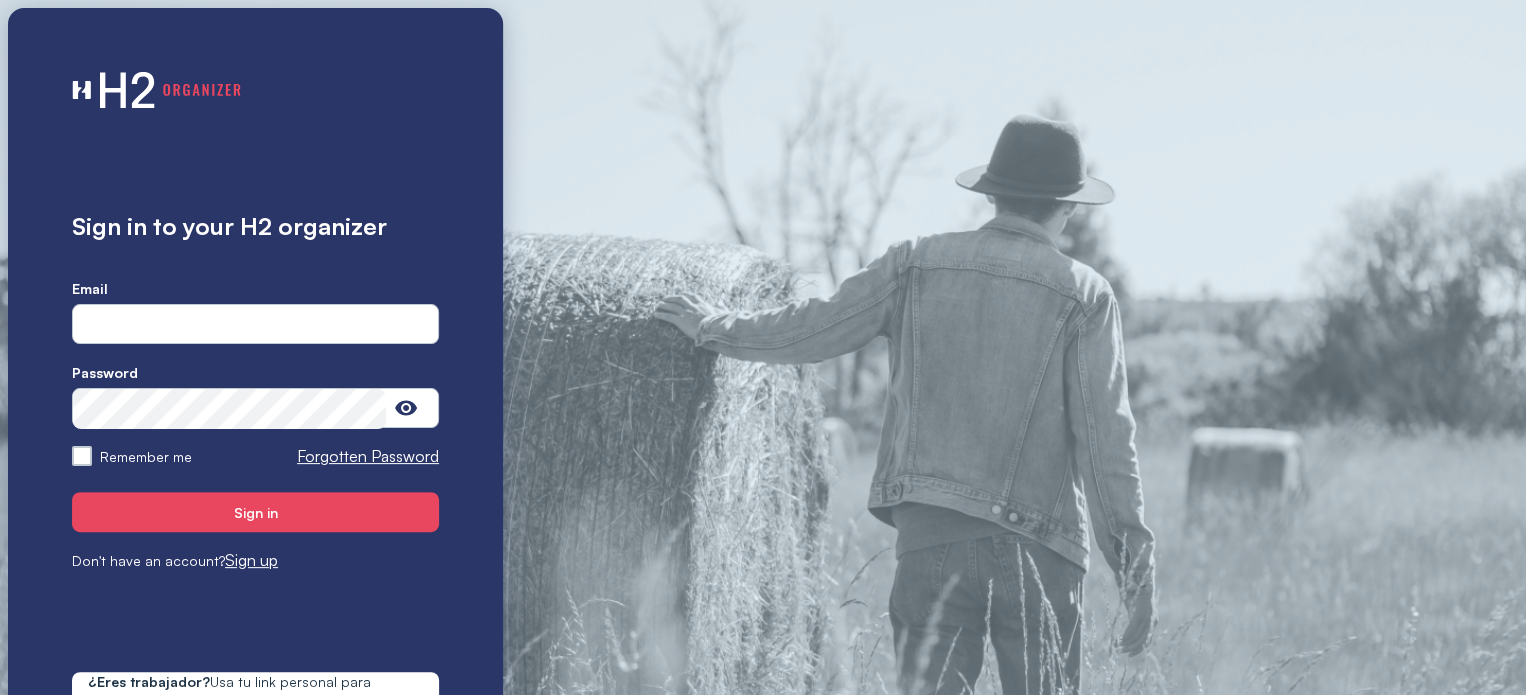 click at bounding box center [255, 325] 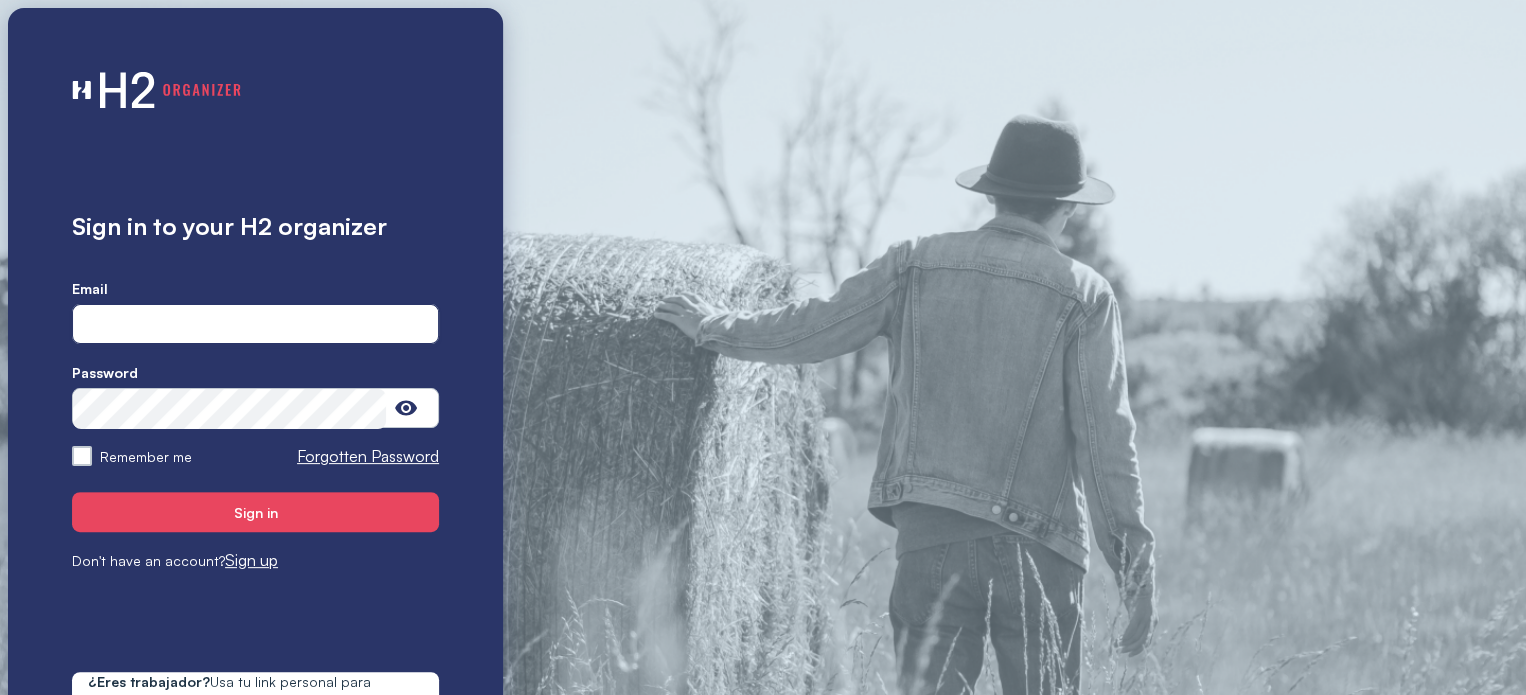 type on "**********" 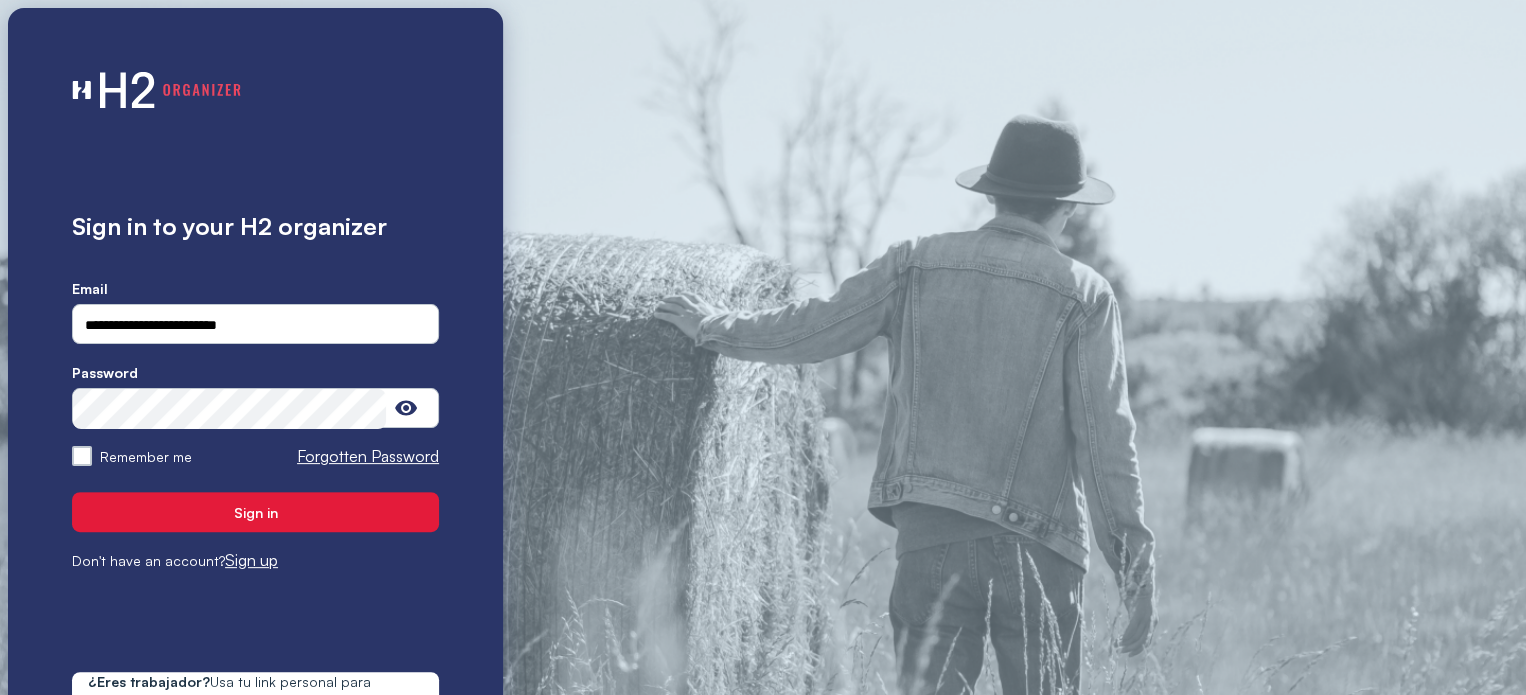 click on "Sign in" at bounding box center [255, 512] 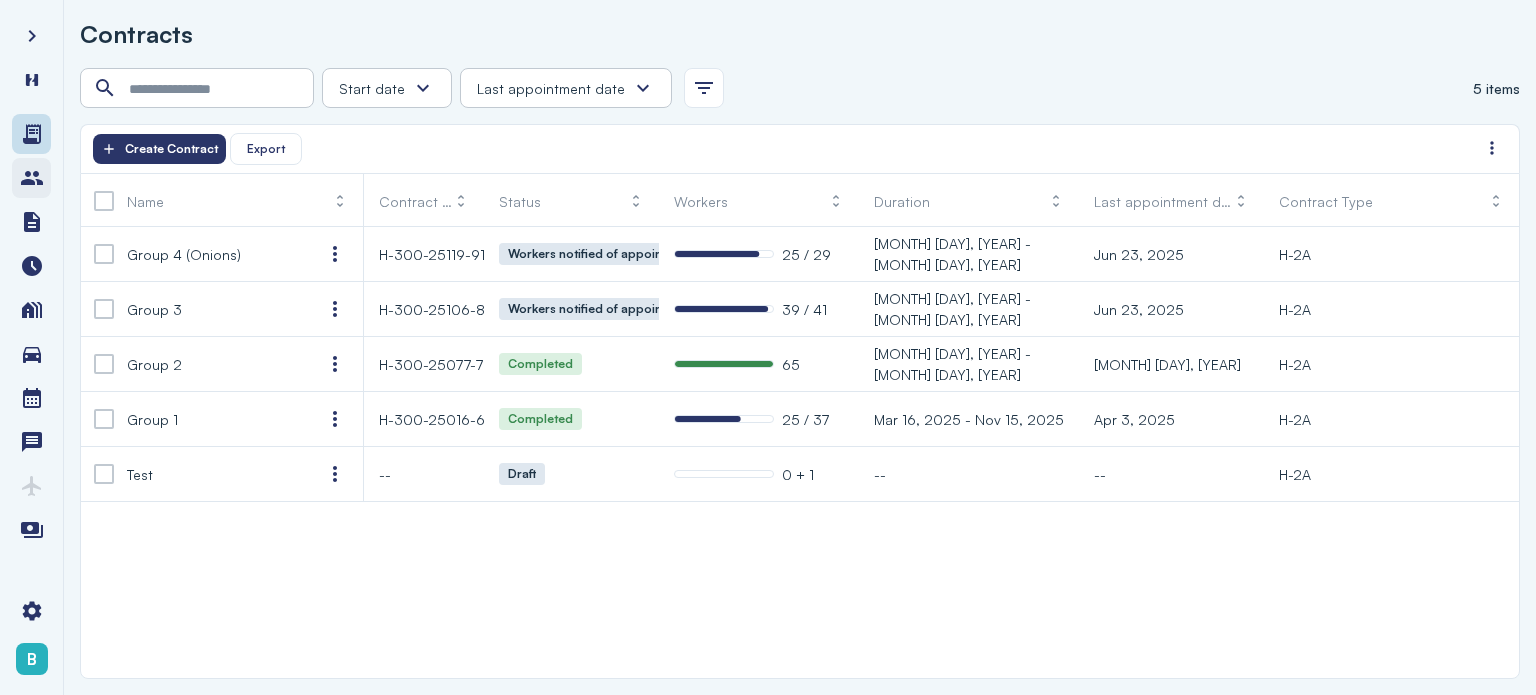 click at bounding box center [32, 178] 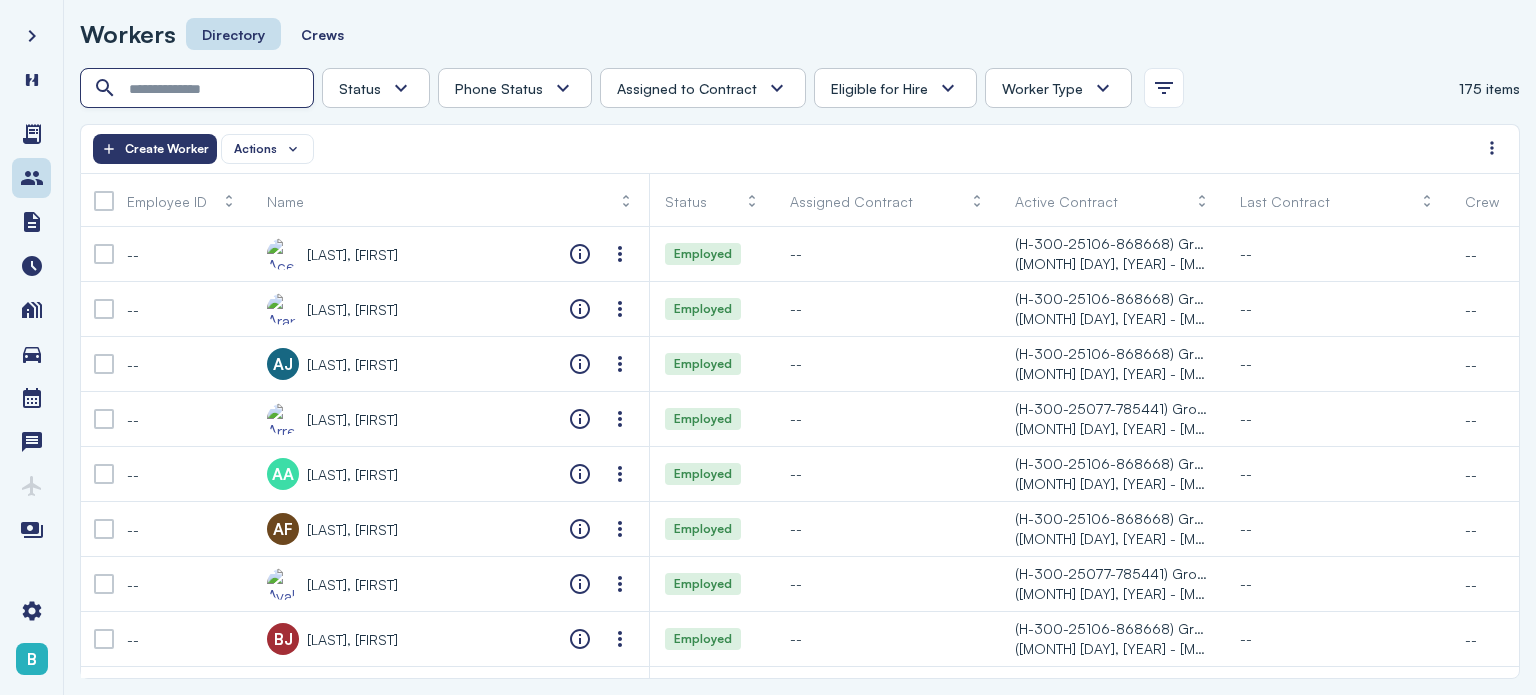 click at bounding box center (199, 89) 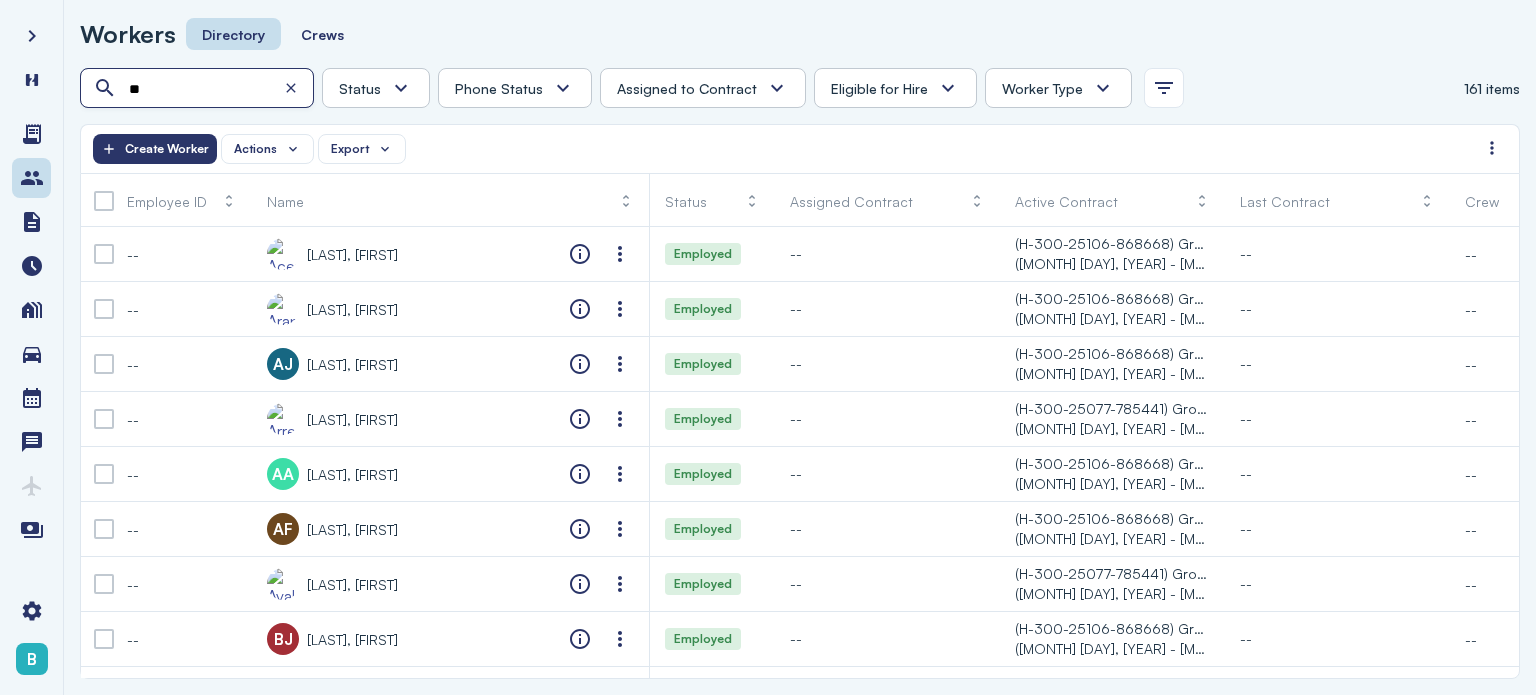 type on "*" 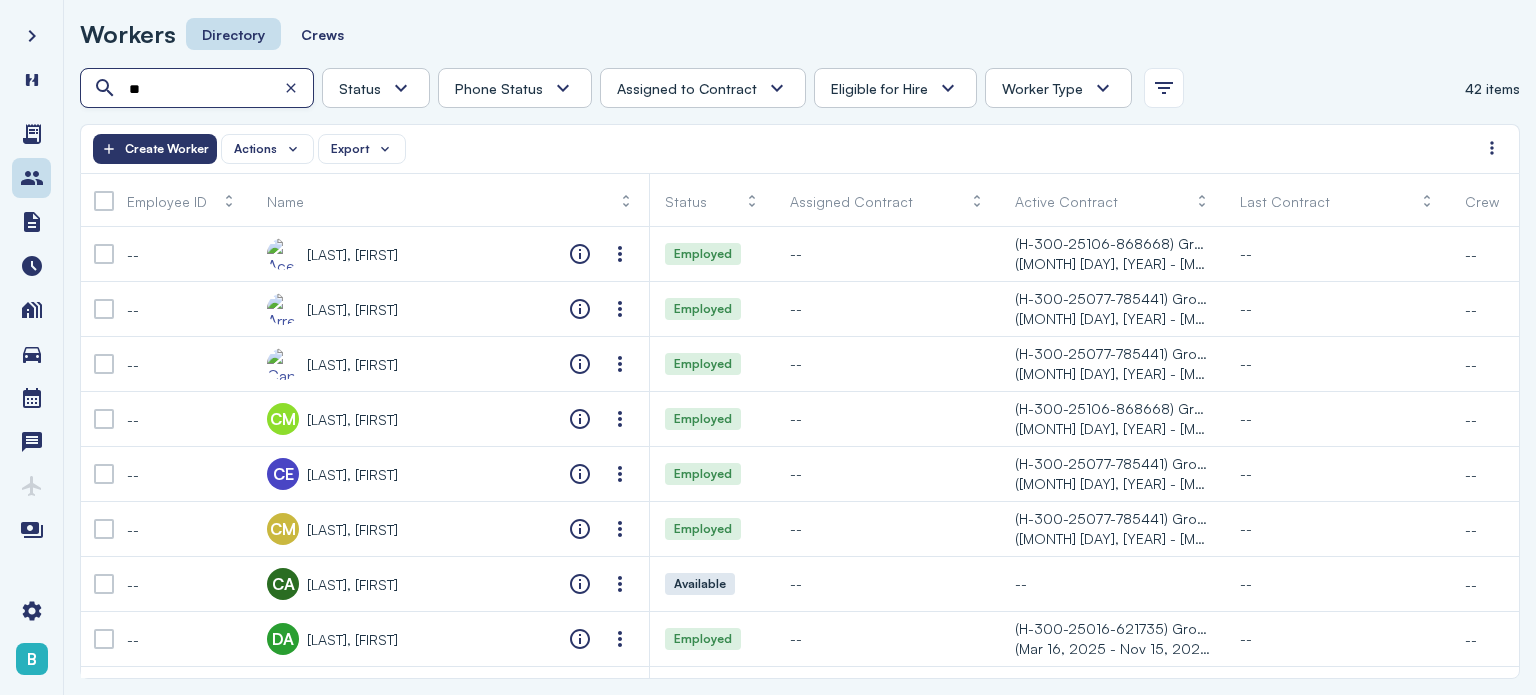 type on "*" 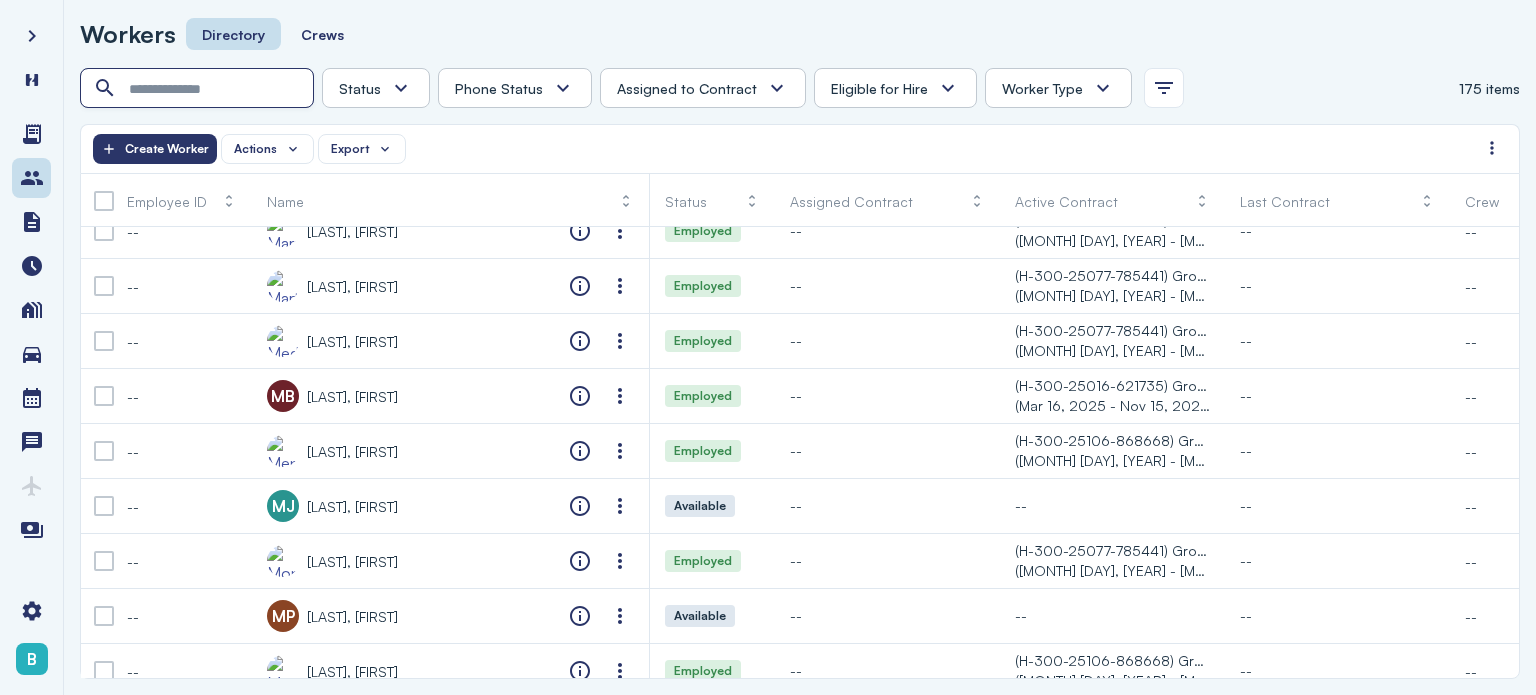 scroll, scrollTop: 5442, scrollLeft: 0, axis: vertical 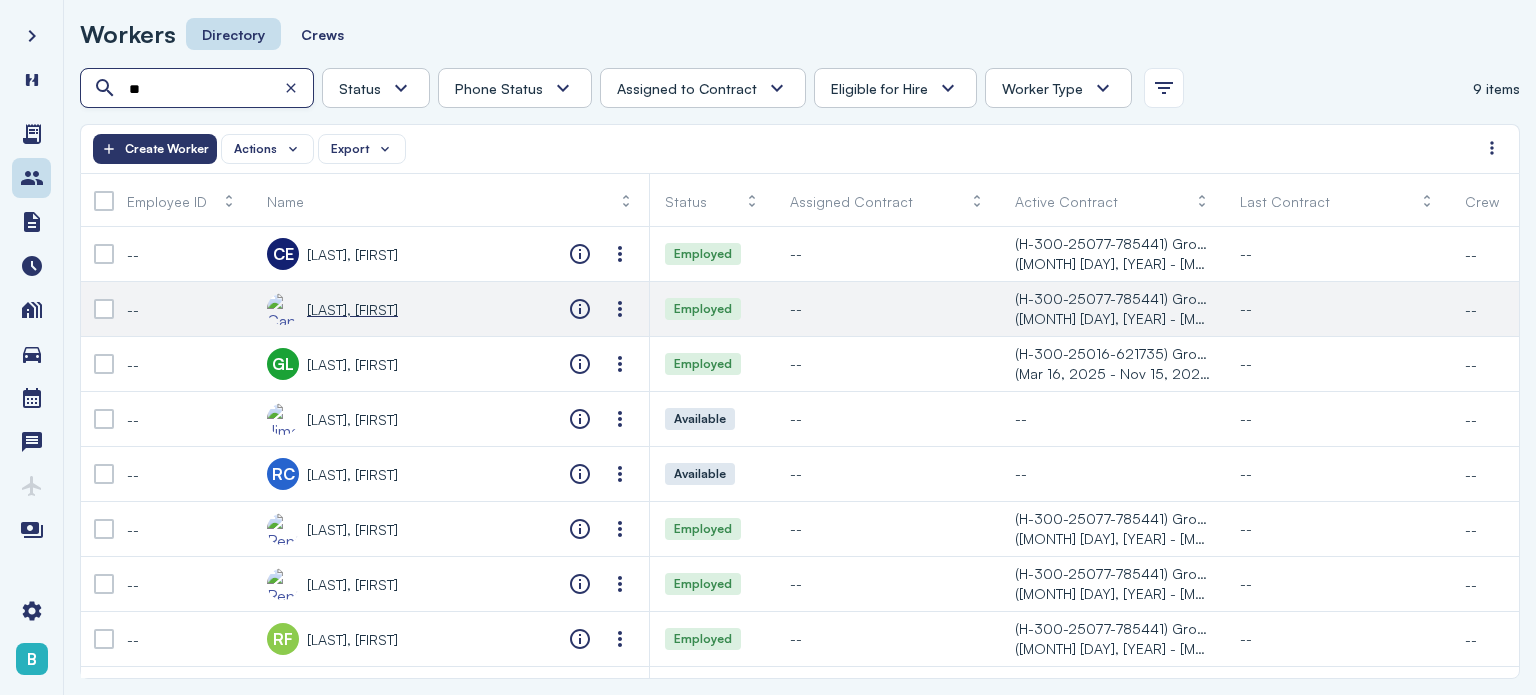 type on "*" 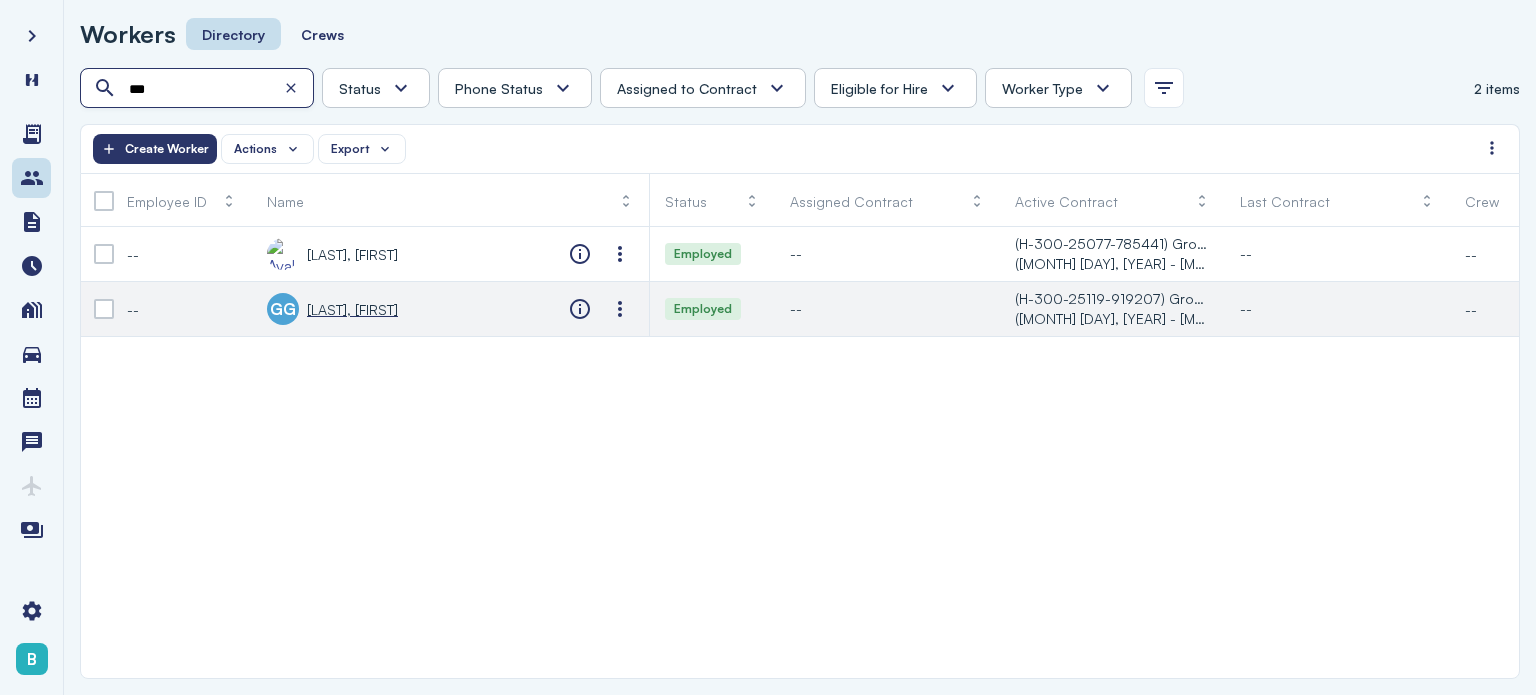 type on "***" 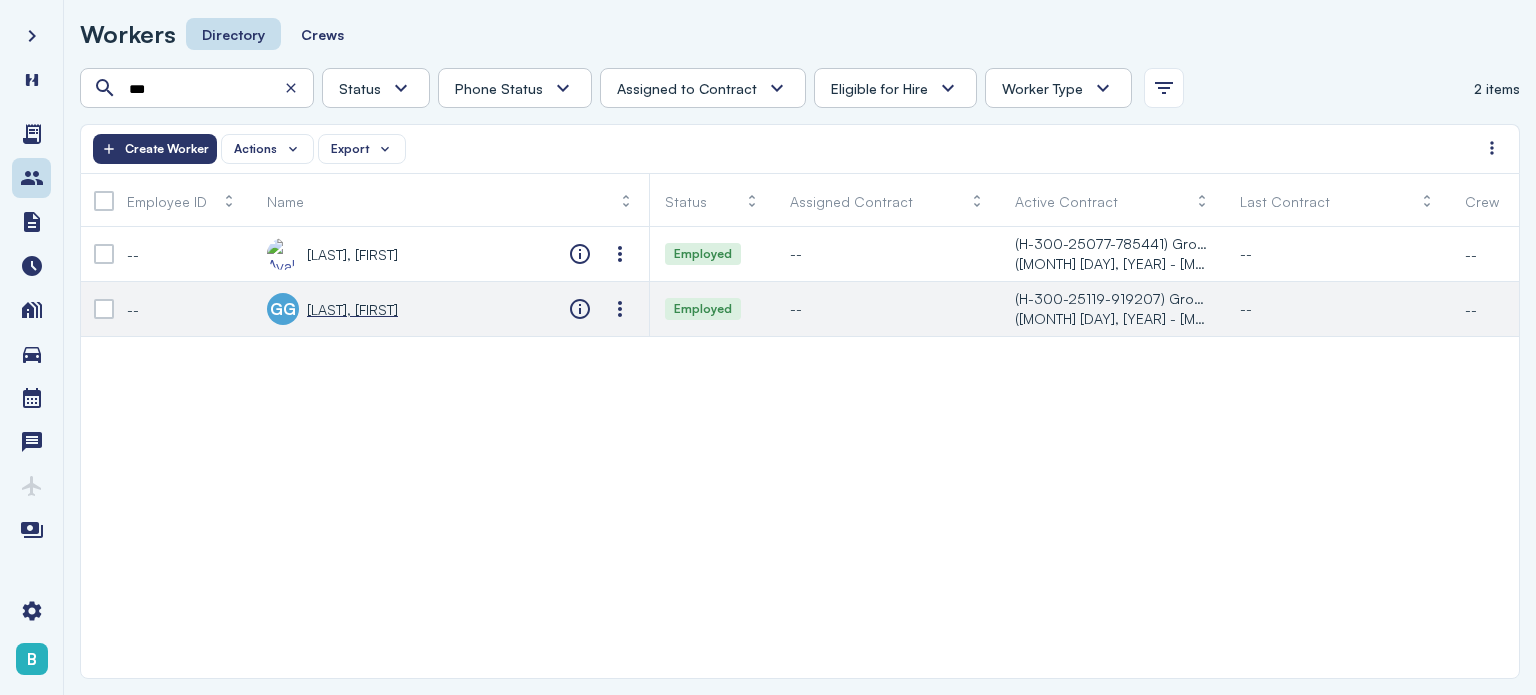 click on "[LAST], [FIRST]" at bounding box center (352, 309) 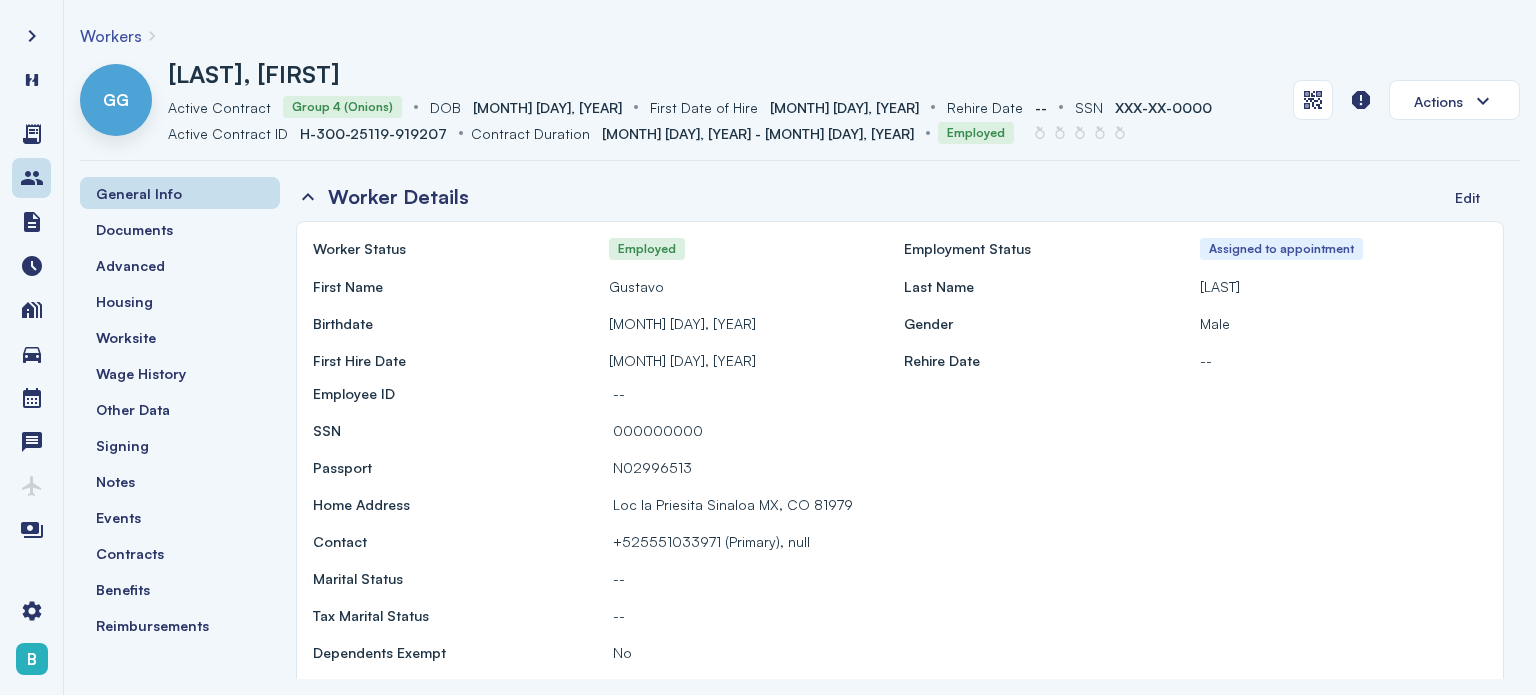 drag, startPoint x: 1520, startPoint y: 243, endPoint x: 1512, endPoint y: 250, distance: 10.630146 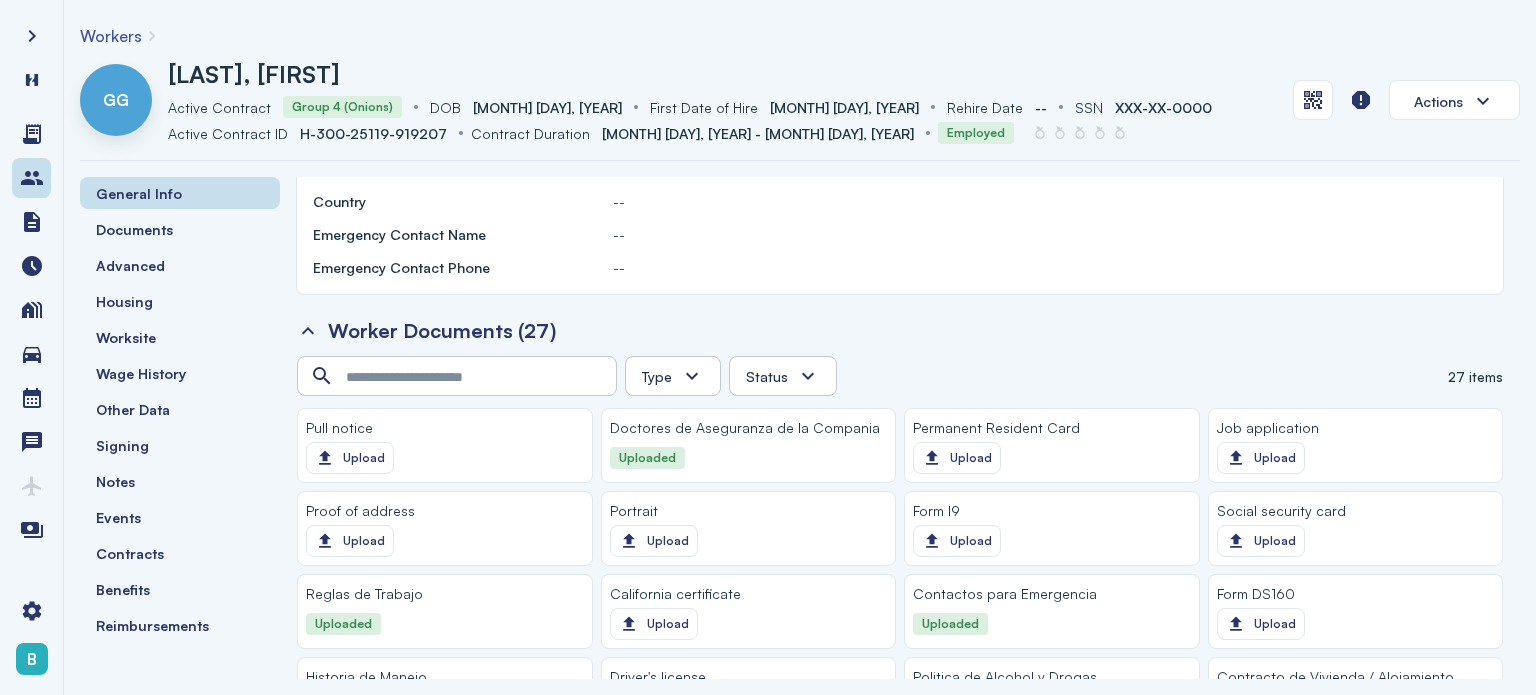 scroll, scrollTop: 1496, scrollLeft: 0, axis: vertical 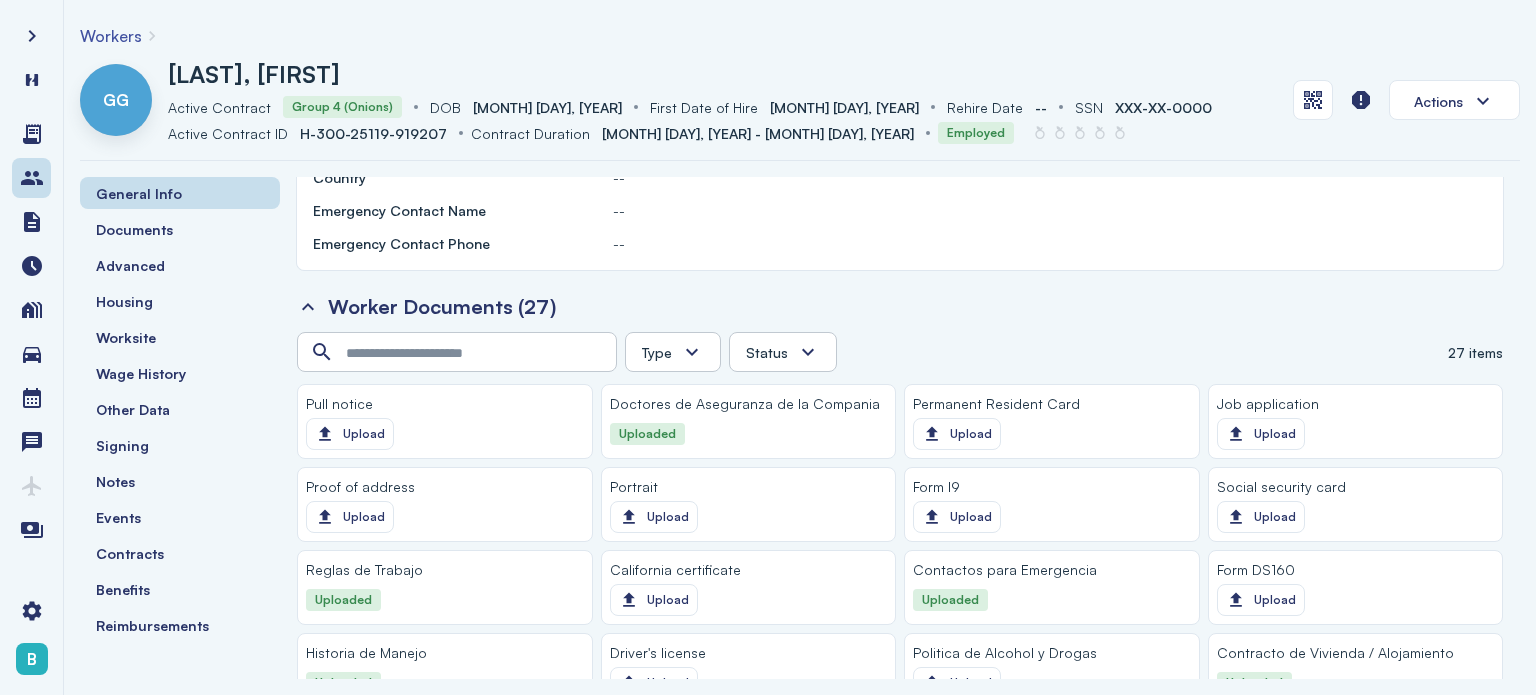 click 